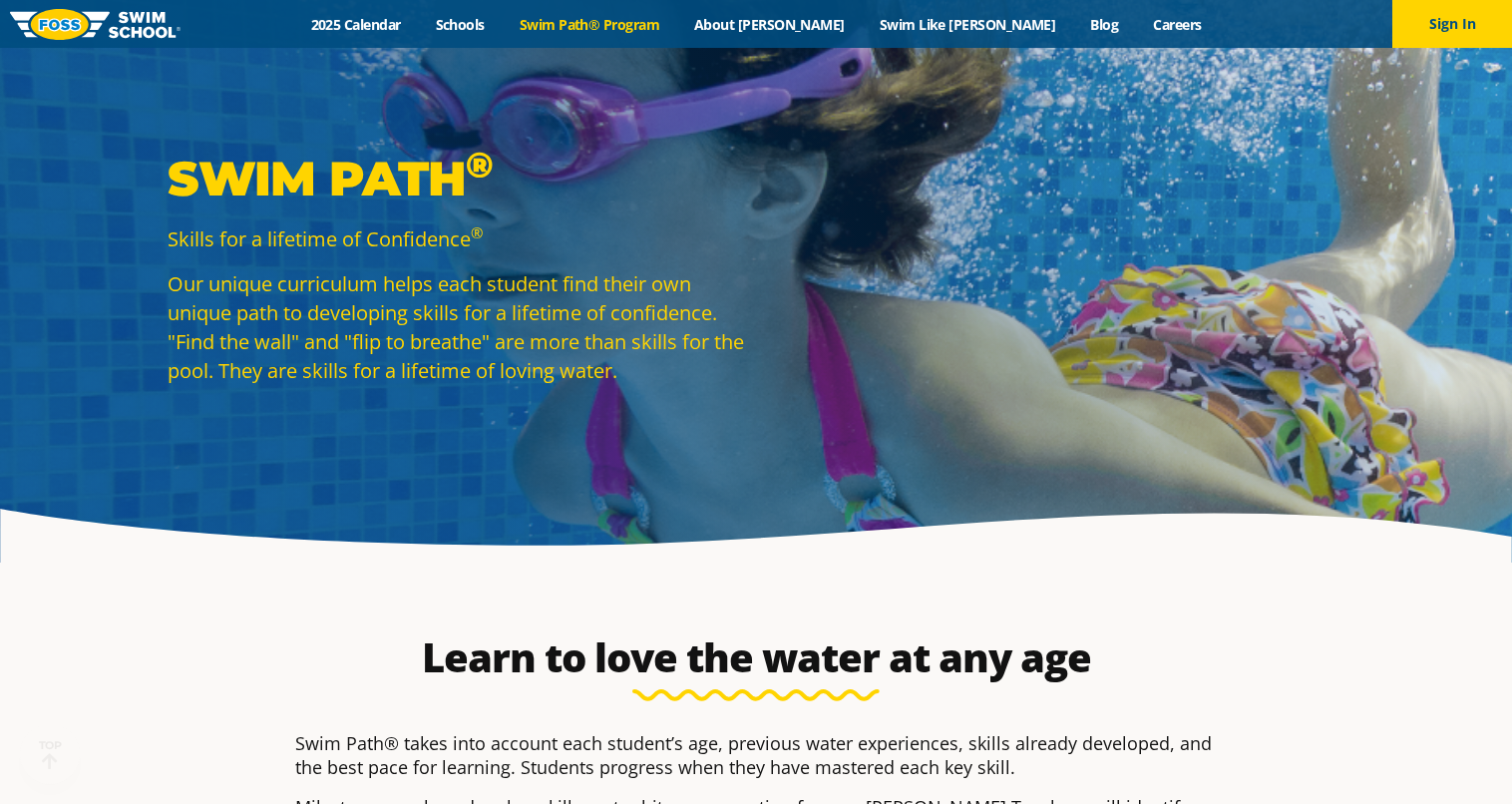 scroll, scrollTop: 461, scrollLeft: 0, axis: vertical 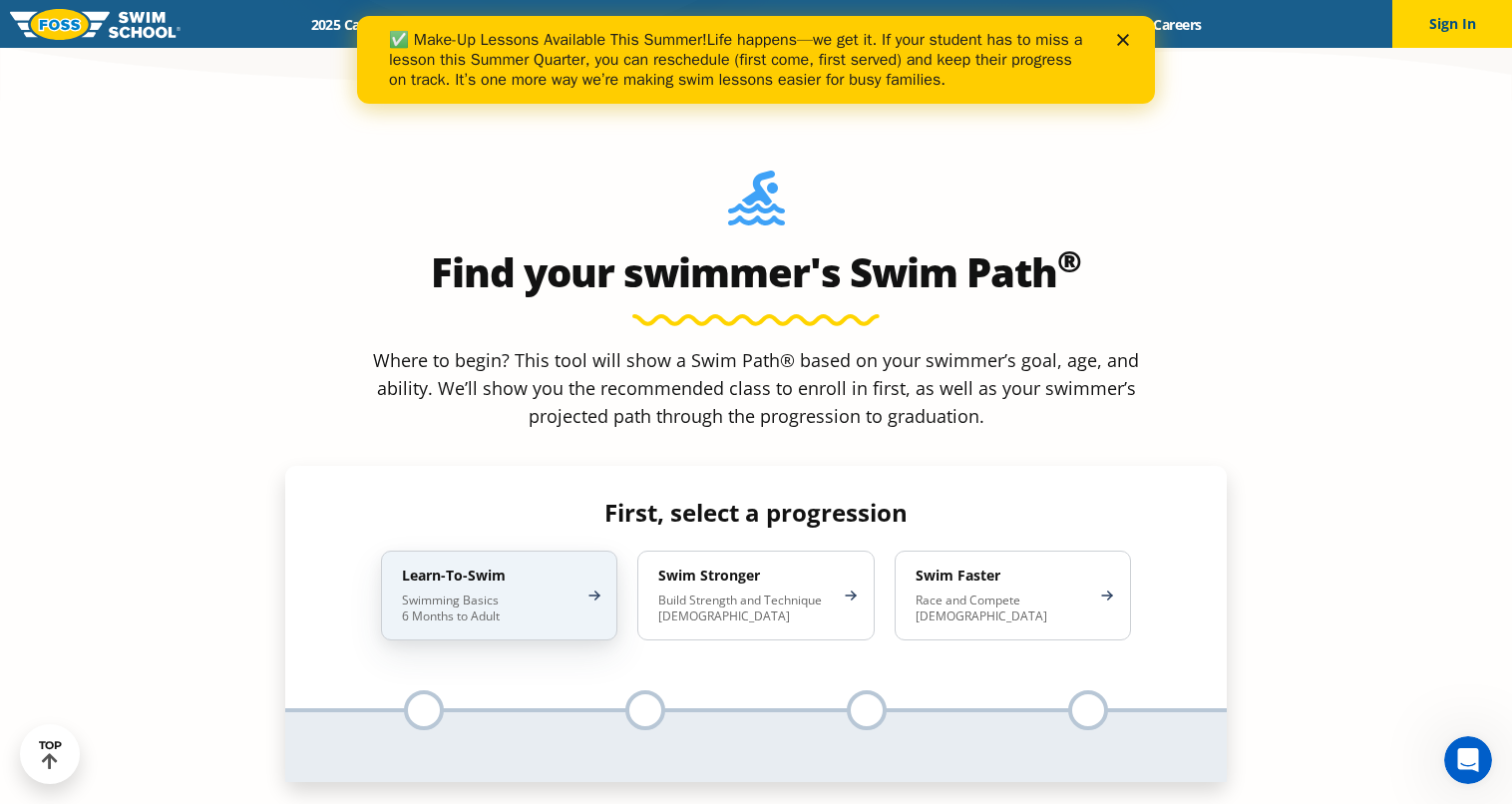 click on "Swimming Basics 6 Months to Adult" at bounding box center (489, 608) 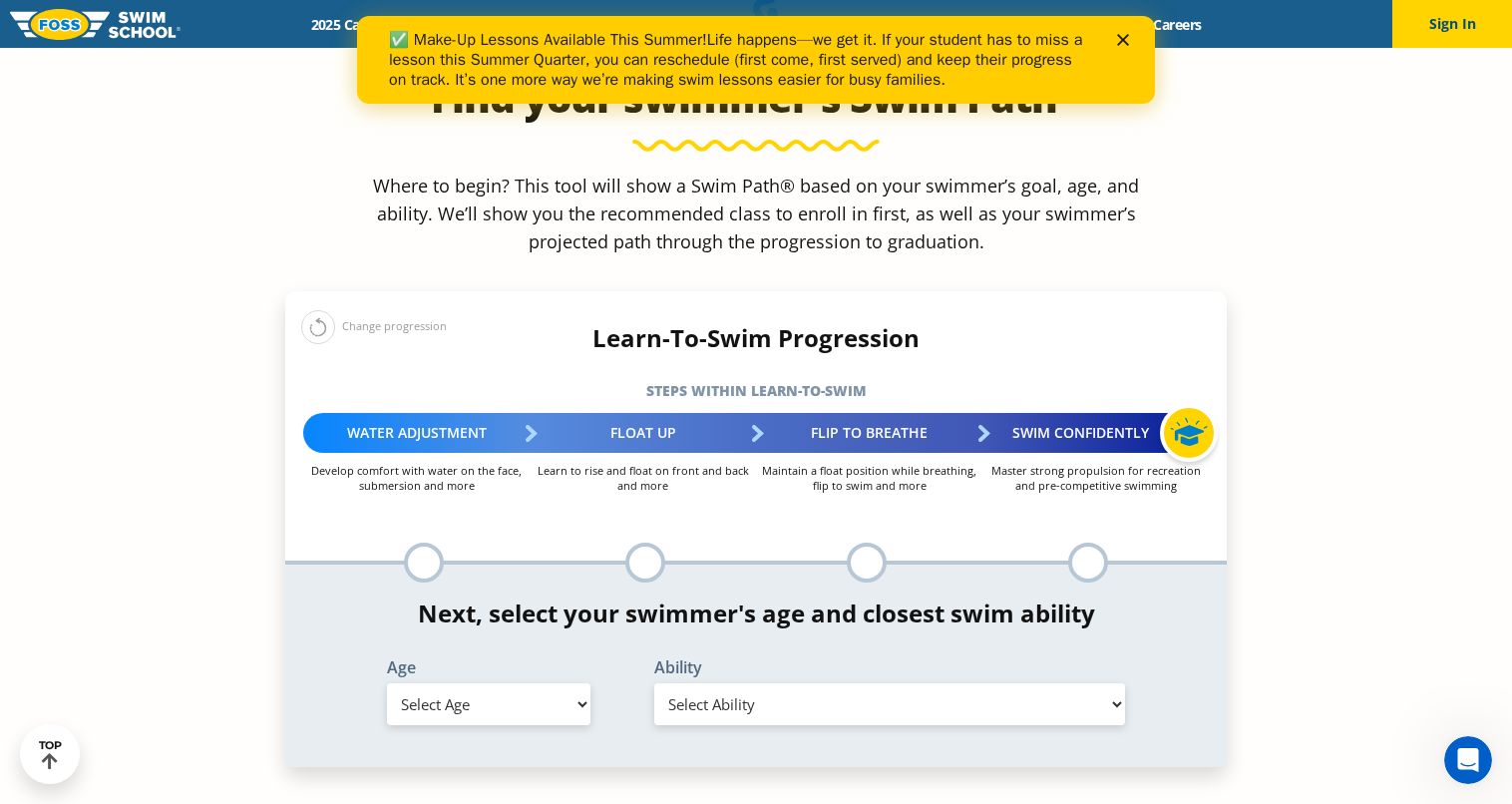 scroll, scrollTop: 1904, scrollLeft: 0, axis: vertical 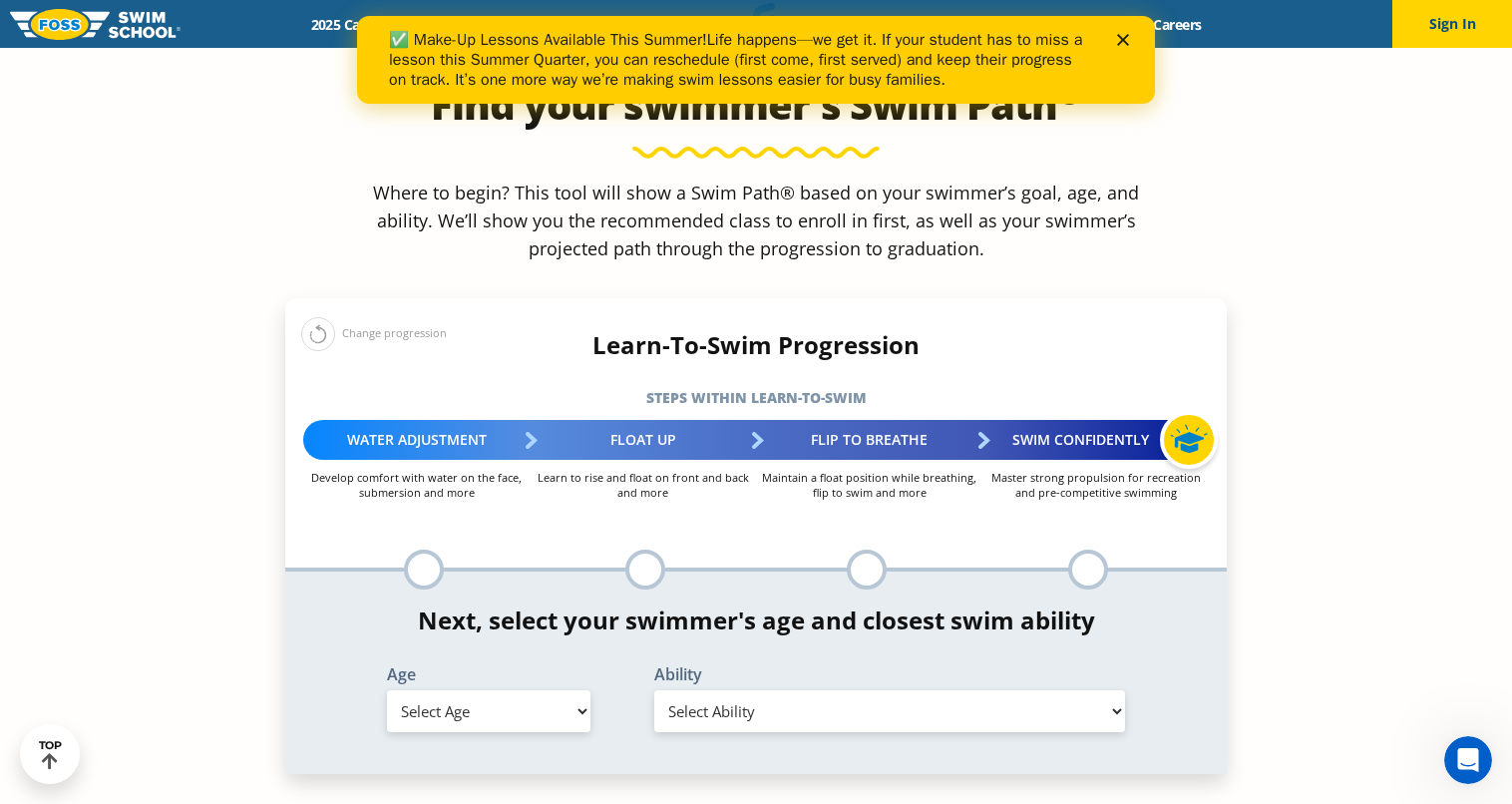 click on "Select Age [DEMOGRAPHIC_DATA] months - 1 year 1 year 2 years 3 years 4 years 5 years 6 years 7 years 8 years 9 years 10 years  11 years  12 years  13 years  14 years  15 years  16 years  17 years  Adult (18 years +)" at bounding box center (489, 711) 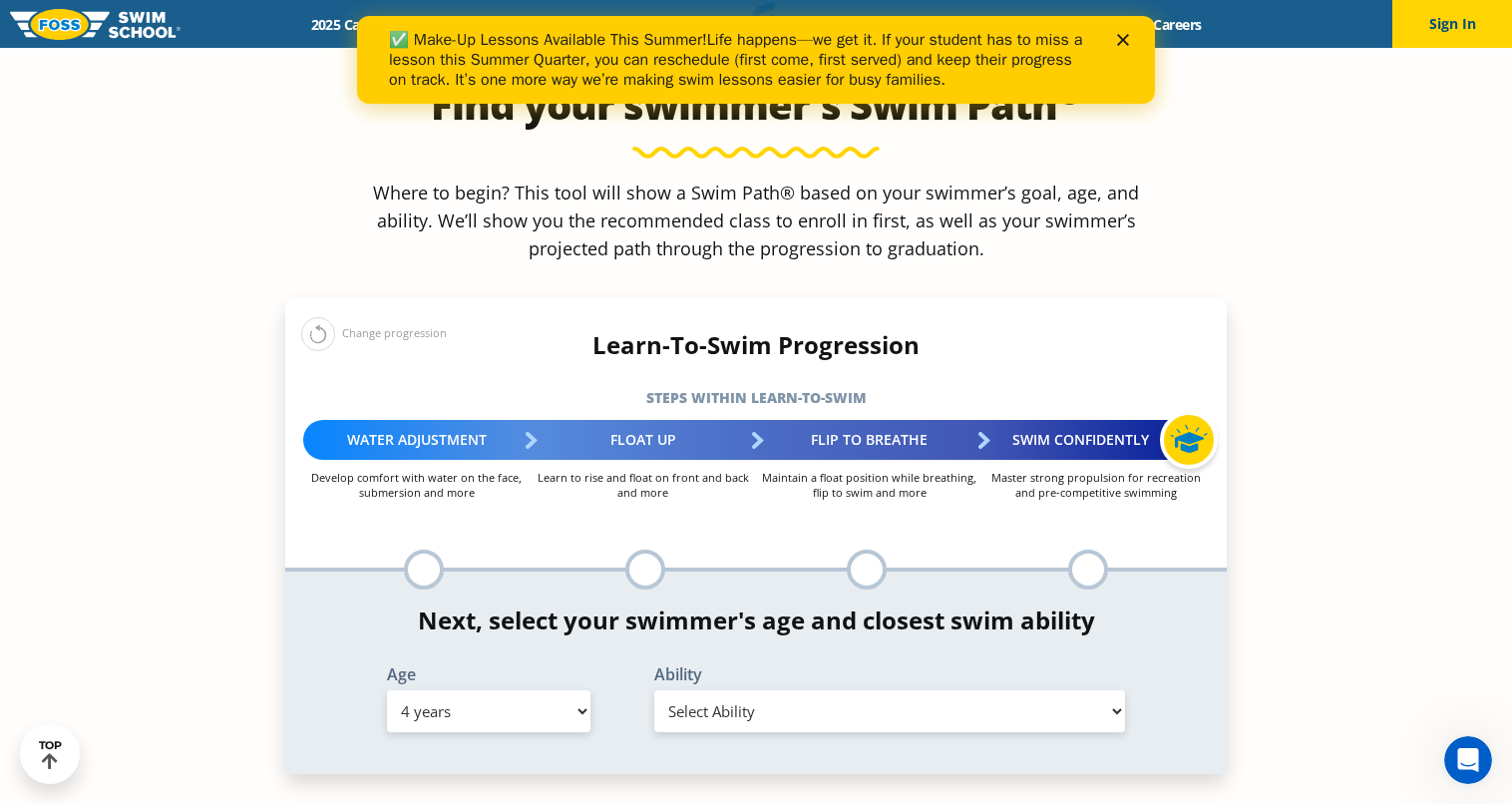 click on "Select Age [DEMOGRAPHIC_DATA] months - 1 year 1 year 2 years 3 years 4 years 5 years 6 years 7 years 8 years 9 years 10 years  11 years  12 years  13 years  14 years  15 years  16 years  17 years  Adult (18 years +)" at bounding box center (489, 711) 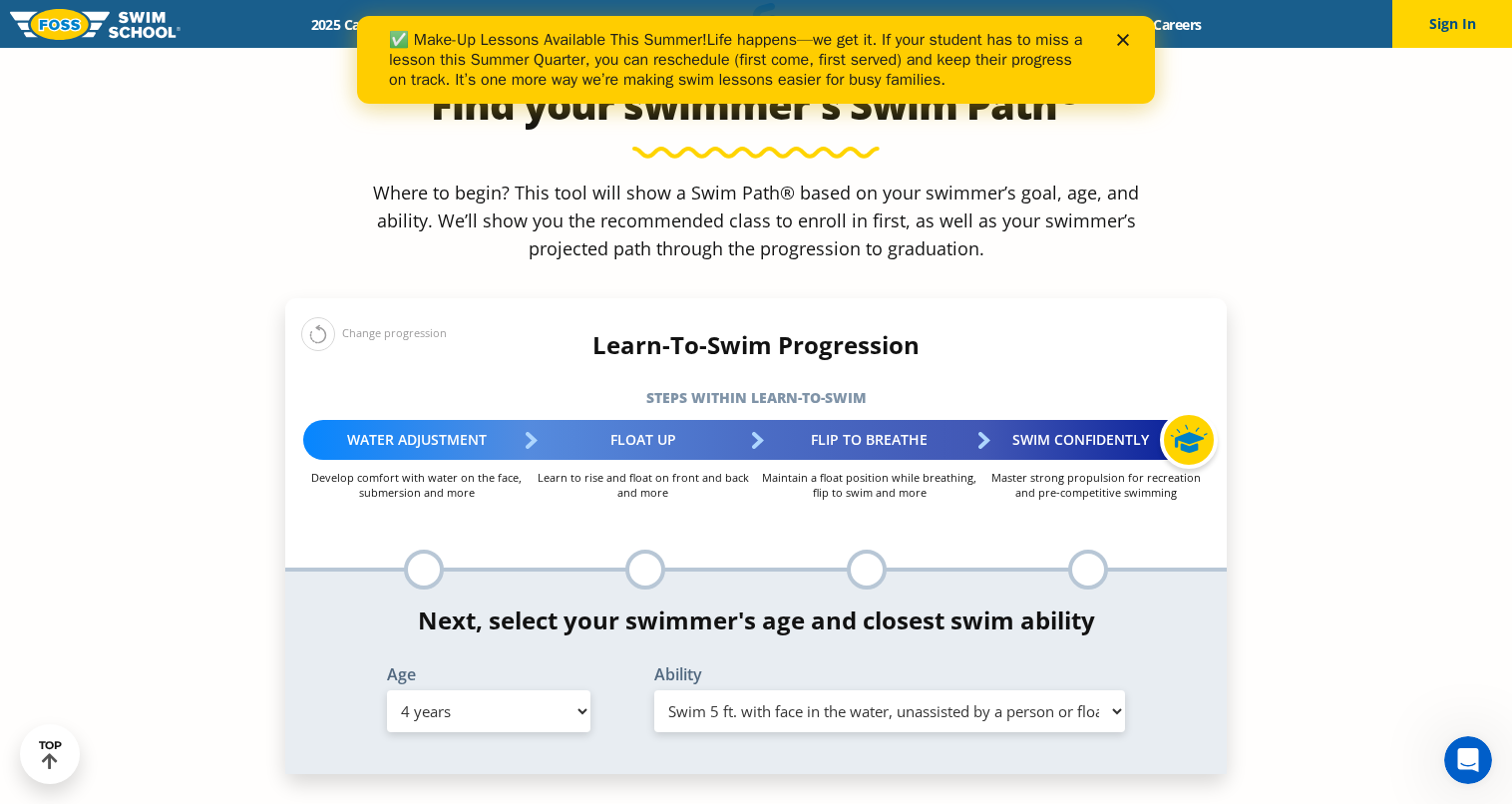 click on "Select Ability First in-water experience When in the water, reliant on a life jacket or floatation device Uncomfortable putting face in the water and/or getting water on ears while floating on back Swim 5 ft. with face in the water, unassisted by a person or floatie I would be comfortable if my child fell in the water and confident that they would be able to get back to the edge with no assistance In open water, able to swim for at least 15 ft back to safety while flipping from front to back to breathe/float Unsure/or my swimmer does not fit within any of these" at bounding box center [890, 711] 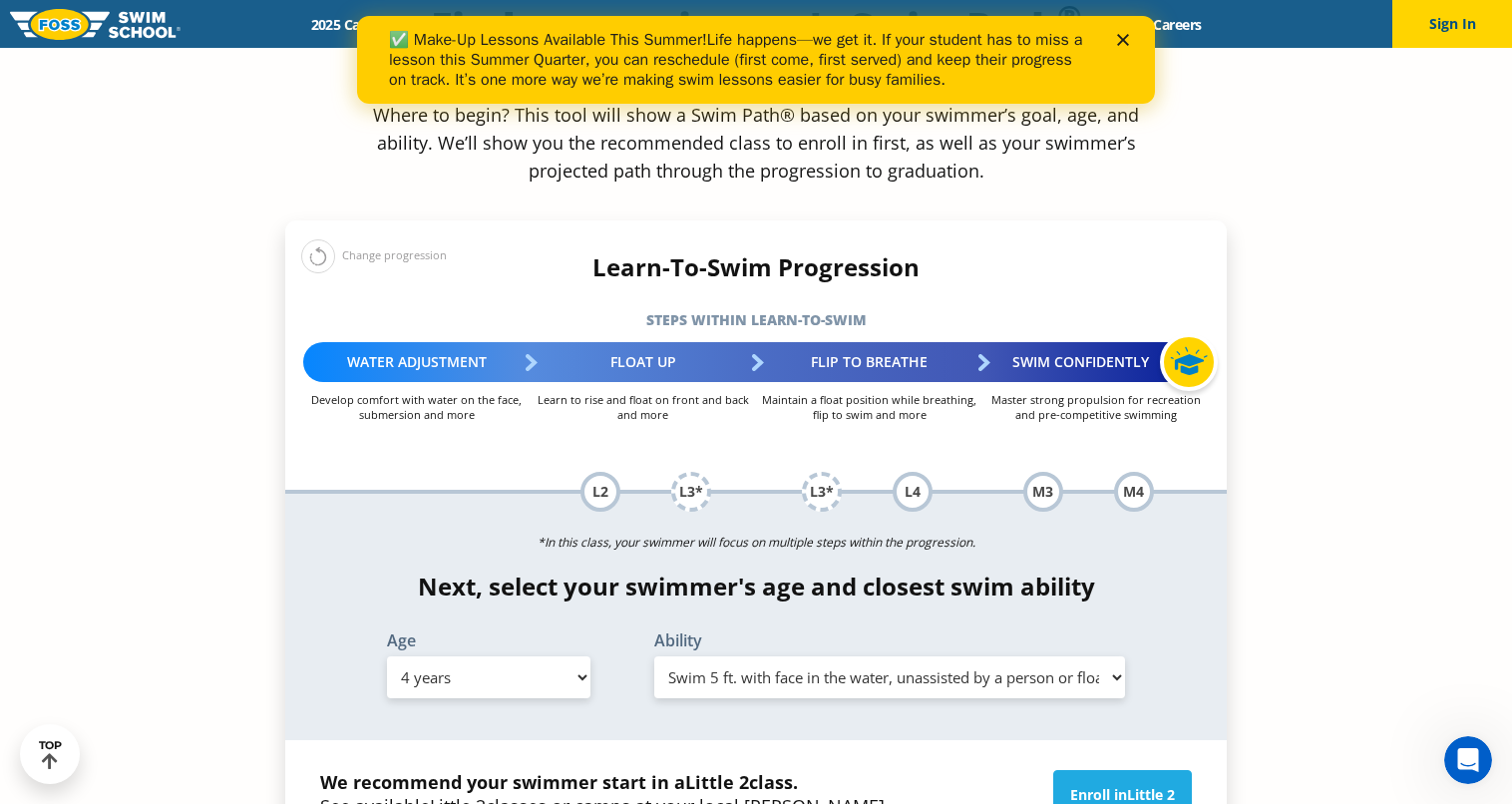 scroll, scrollTop: 1974, scrollLeft: 0, axis: vertical 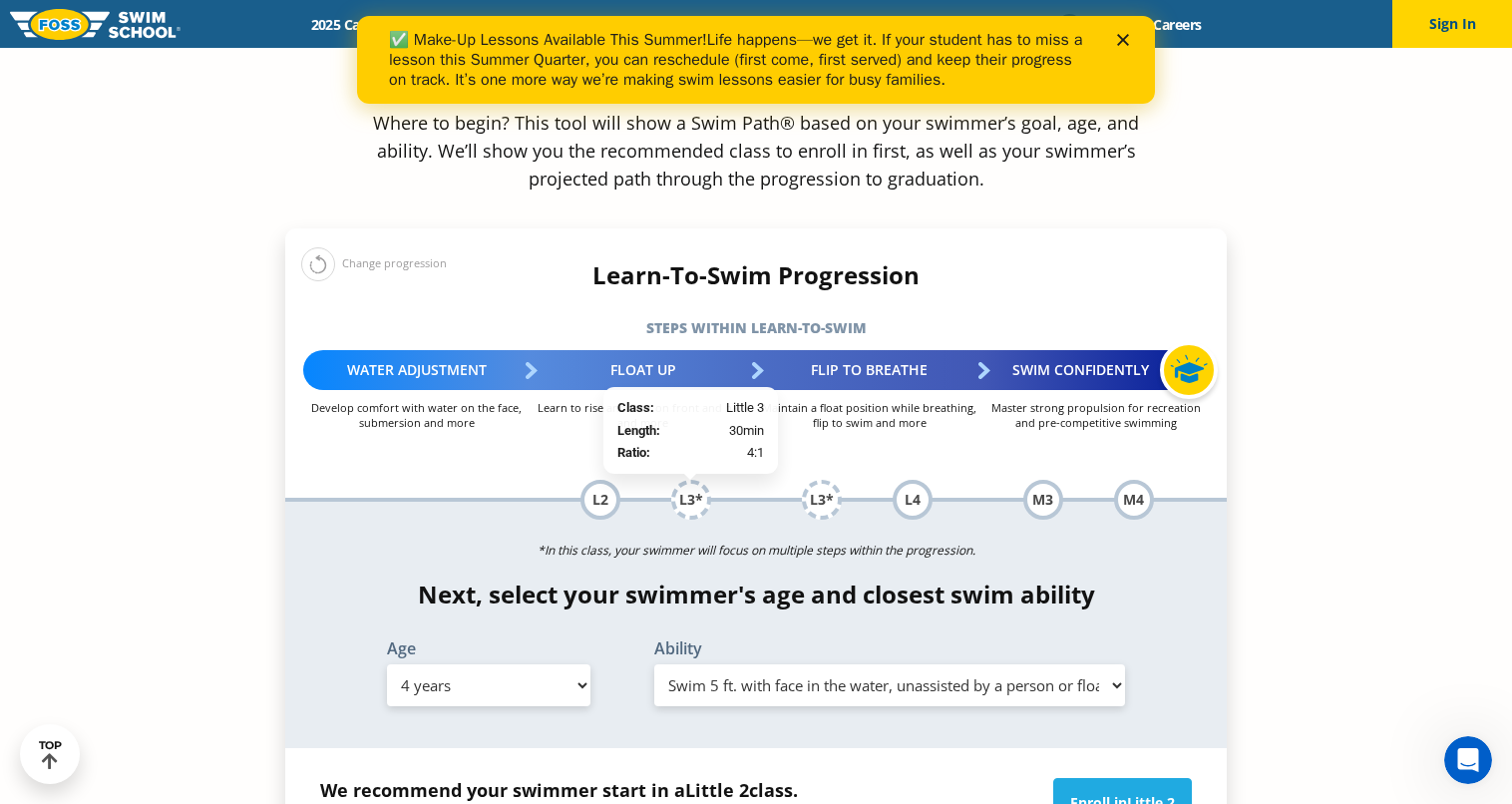 click on "L3*" at bounding box center (691, 500) 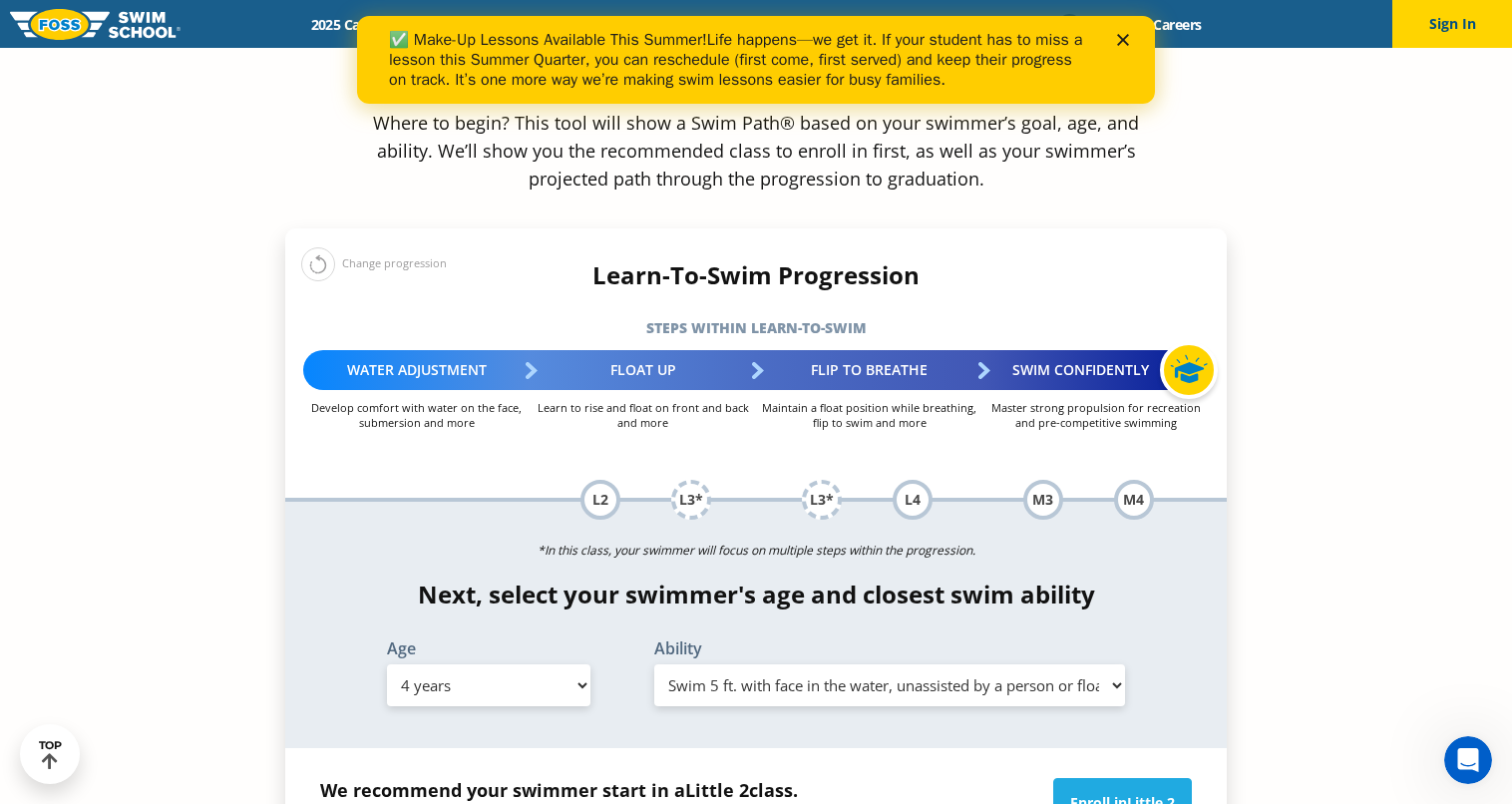 click on "Select Ability First in-water experience When in the water, reliant on a life jacket or floatation device Uncomfortable putting face in the water and/or getting water on ears while floating on back Swim 5 ft. with face in the water, unassisted by a person or floatie I would be comfortable if my child fell in the water and confident that they would be able to get back to the edge with no assistance In open water, able to swim for at least 15 ft back to safety while flipping from front to back to breathe/float Unsure/or my swimmer does not fit within any of these" at bounding box center (890, 685) 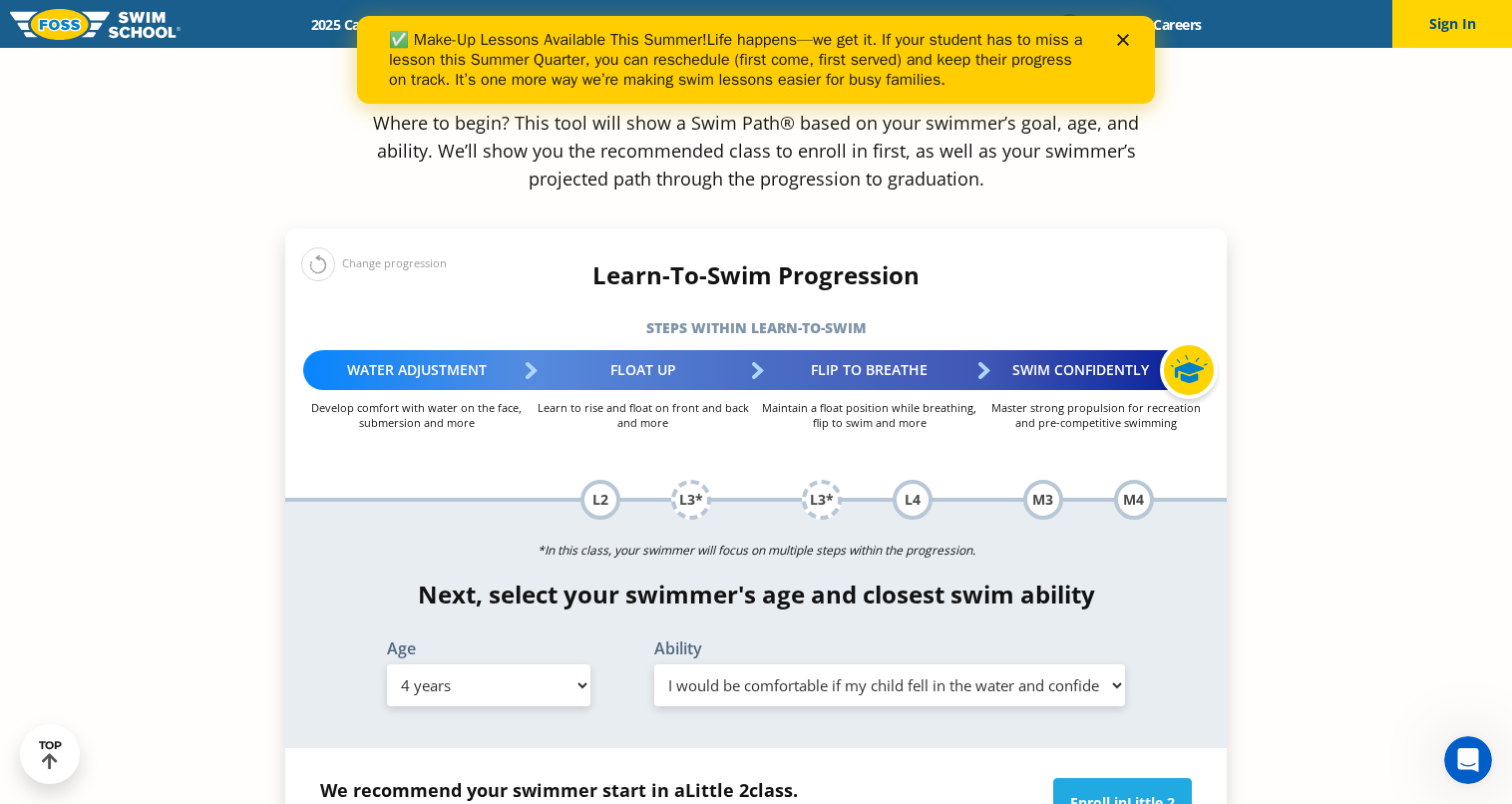 click on "Select Ability First in-water experience When in the water, reliant on a life jacket or floatation device Uncomfortable putting face in the water and/or getting water on ears while floating on back Swim 5 ft. with face in the water, unassisted by a person or floatie I would be comfortable if my child fell in the water and confident that they would be able to get back to the edge with no assistance In open water, able to swim for at least 15 ft back to safety while flipping from front to back to breathe/float Unsure/or my swimmer does not fit within any of these" at bounding box center [890, 685] 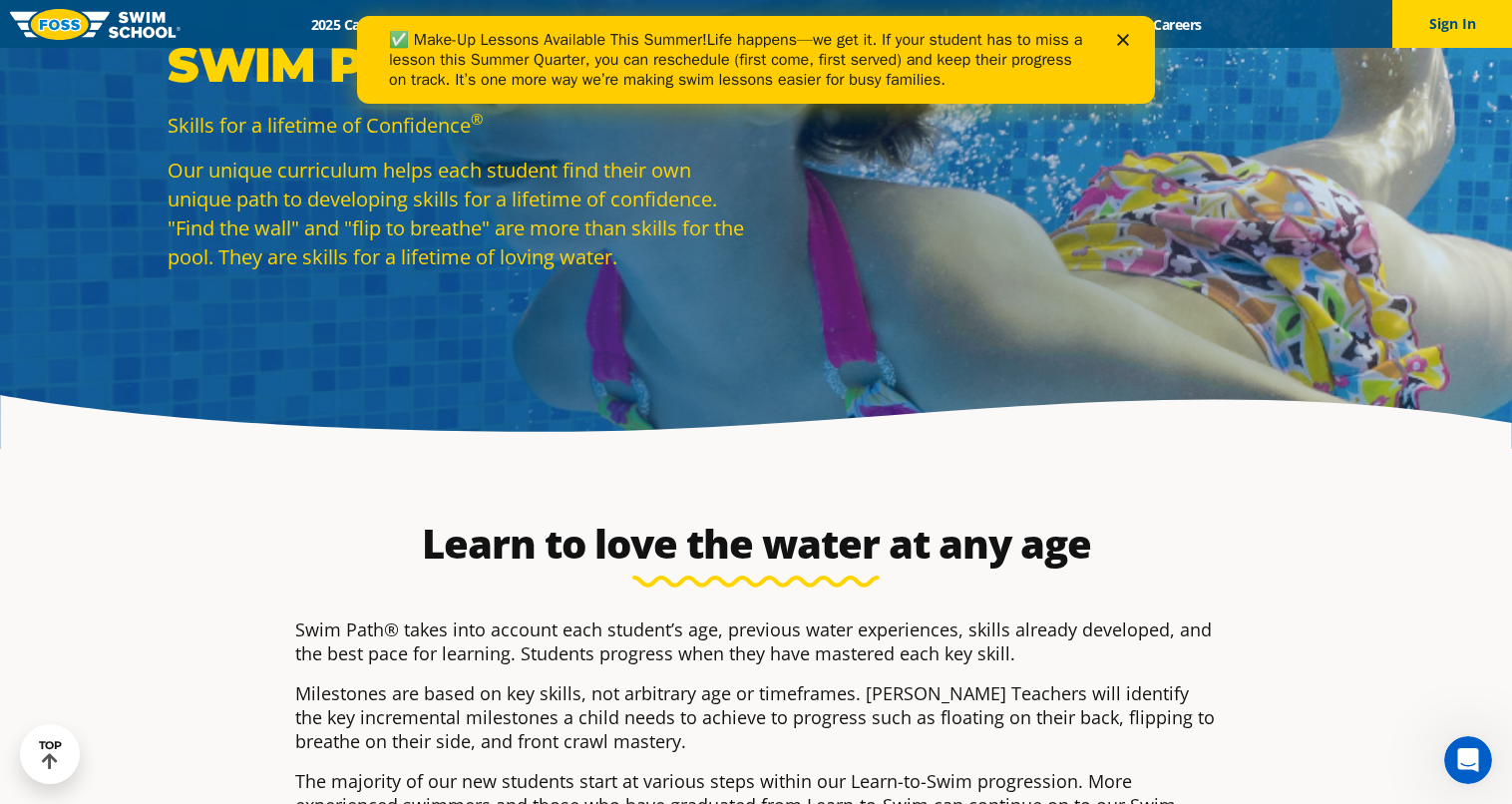 scroll, scrollTop: 0, scrollLeft: 0, axis: both 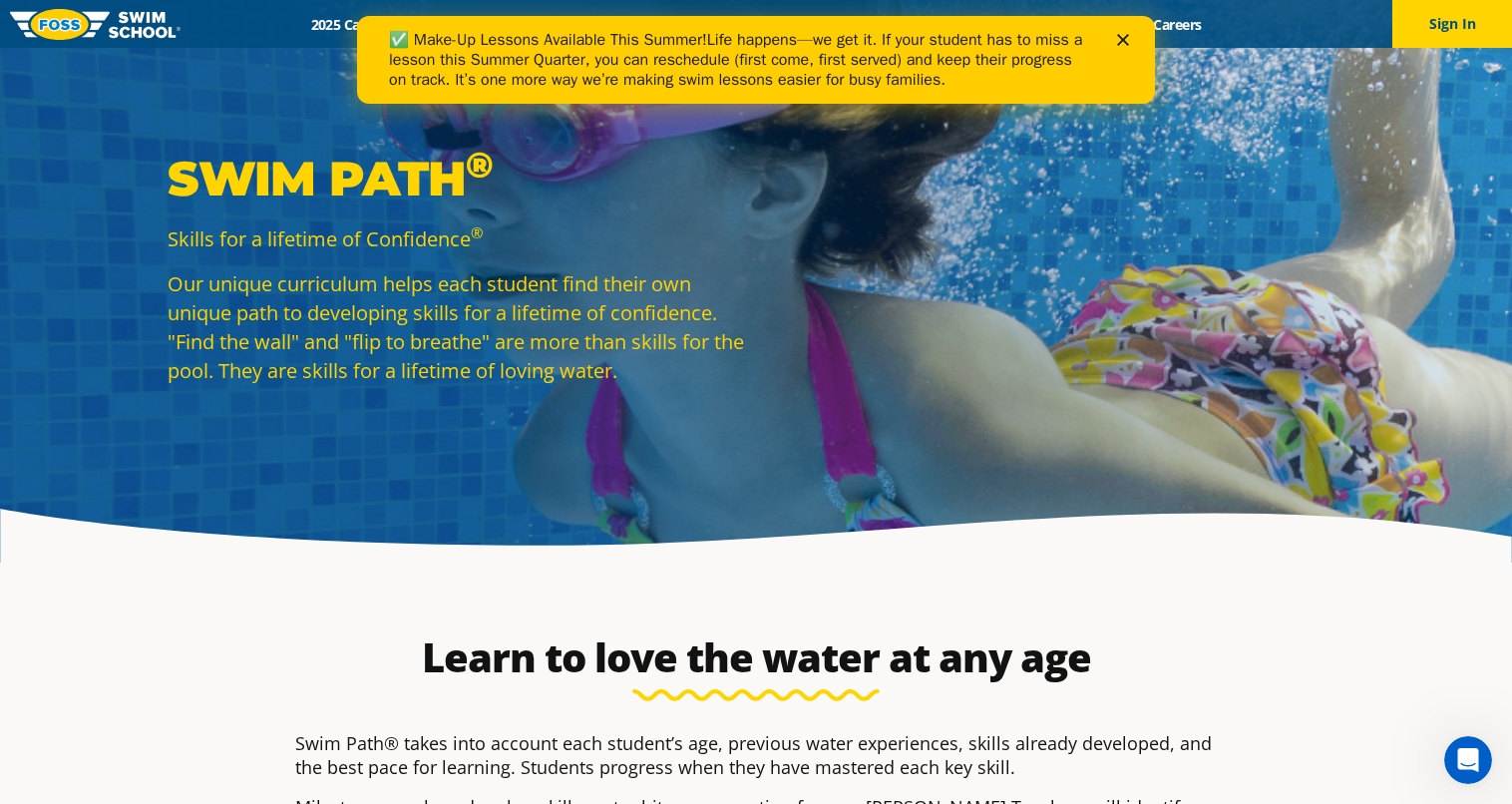 click 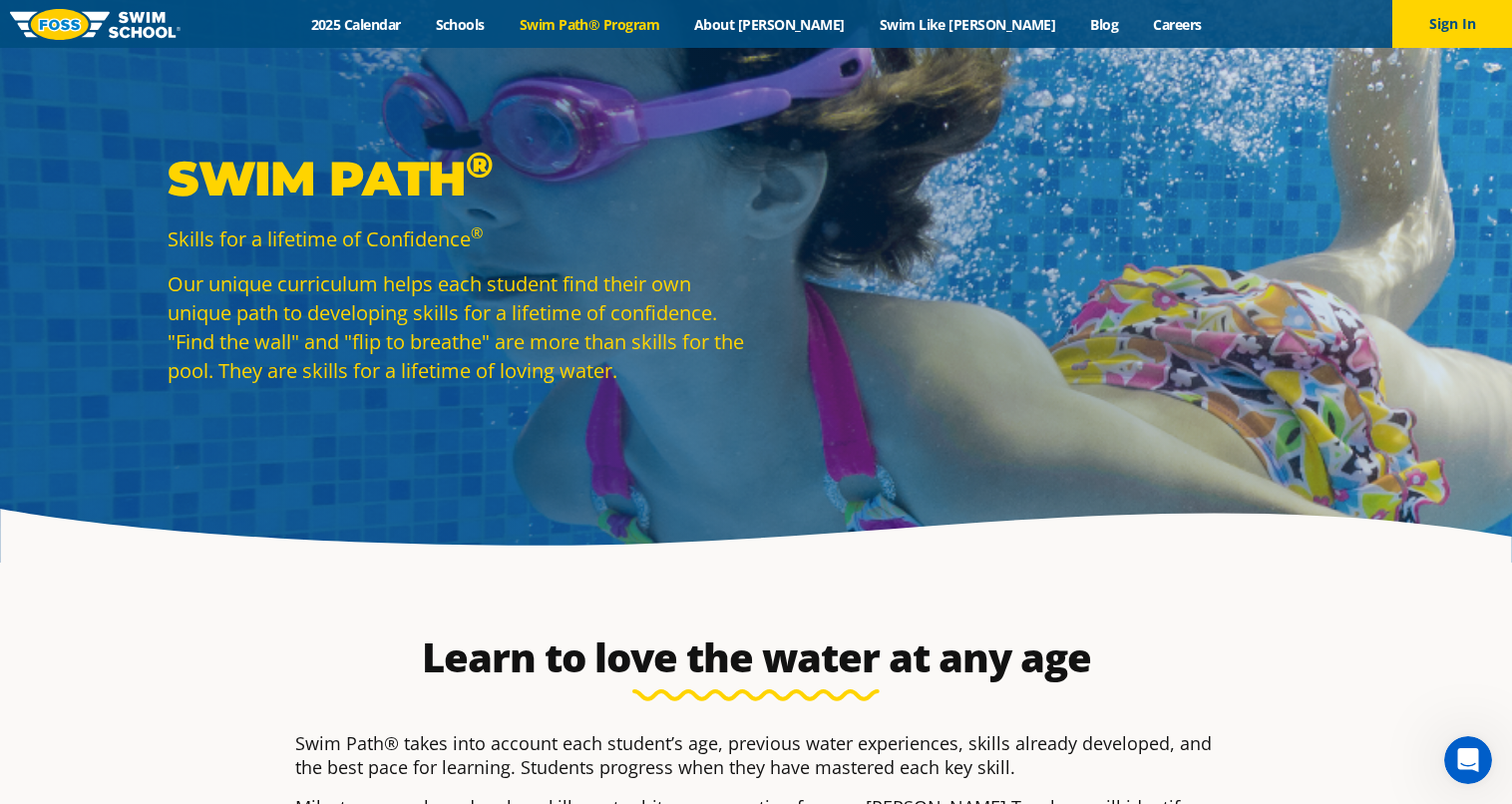 scroll, scrollTop: 35, scrollLeft: 0, axis: vertical 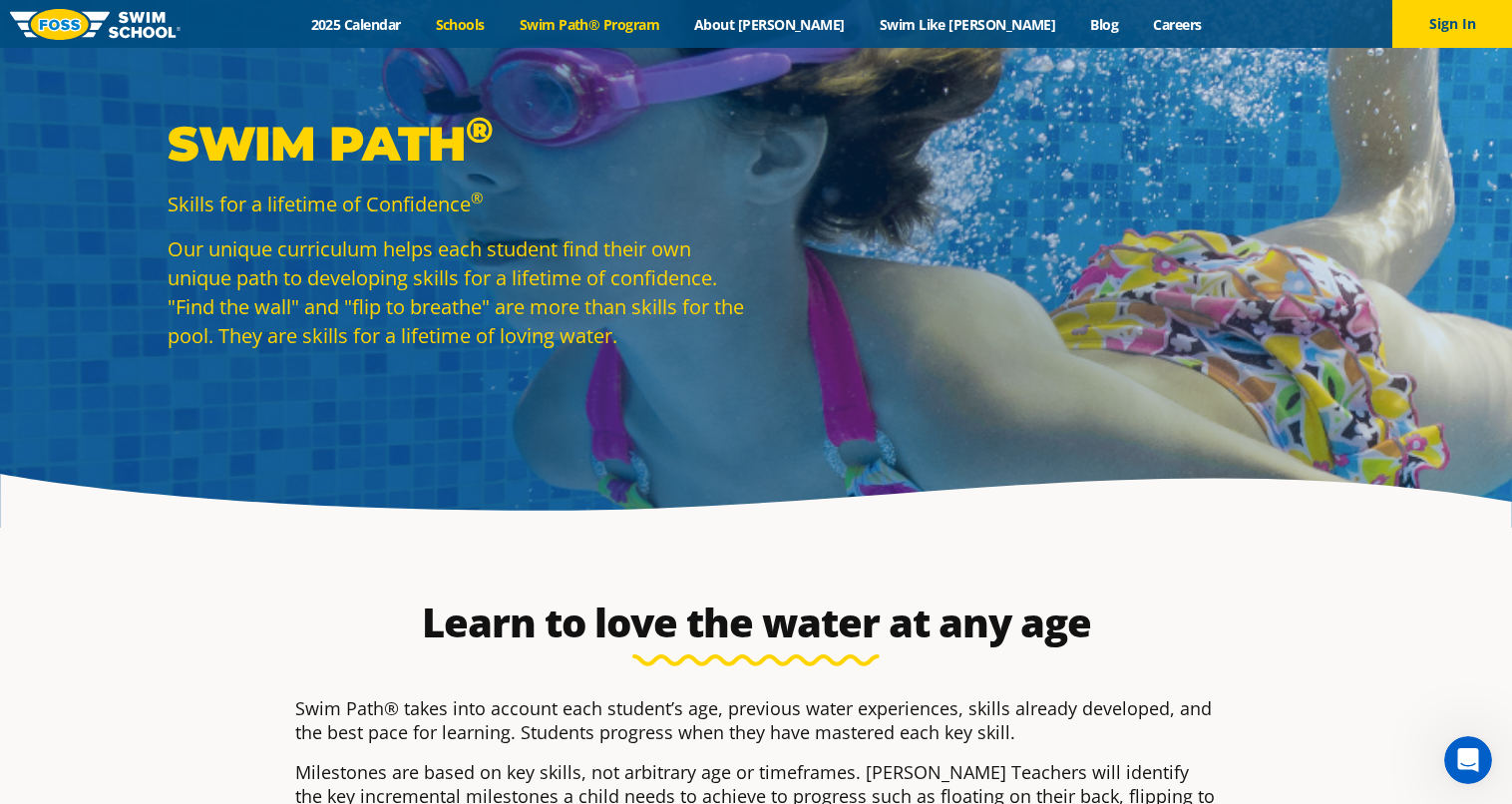 click on "Schools" at bounding box center (460, 24) 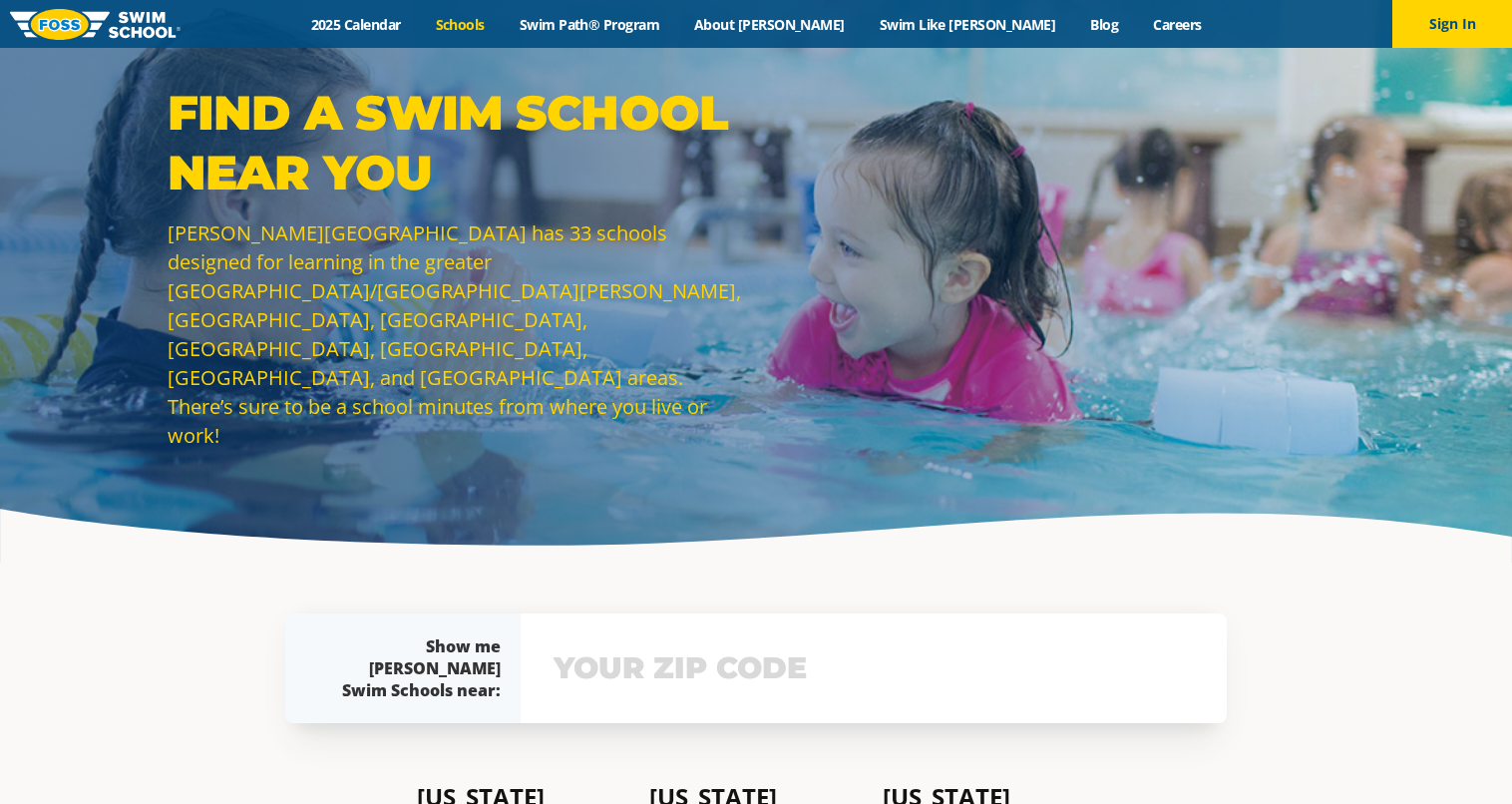 scroll, scrollTop: 108, scrollLeft: 0, axis: vertical 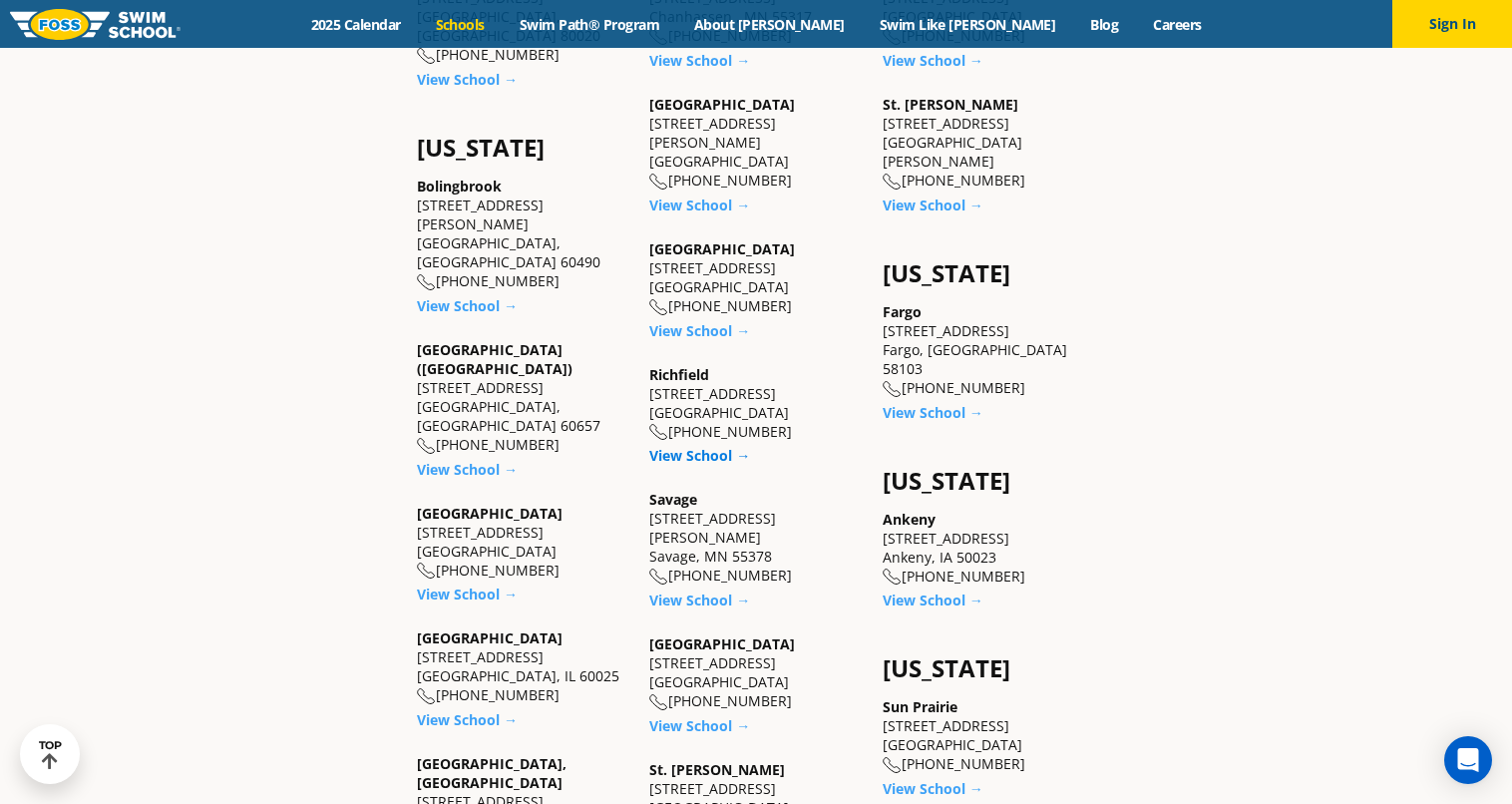 click on "View School →" at bounding box center [699, 455] 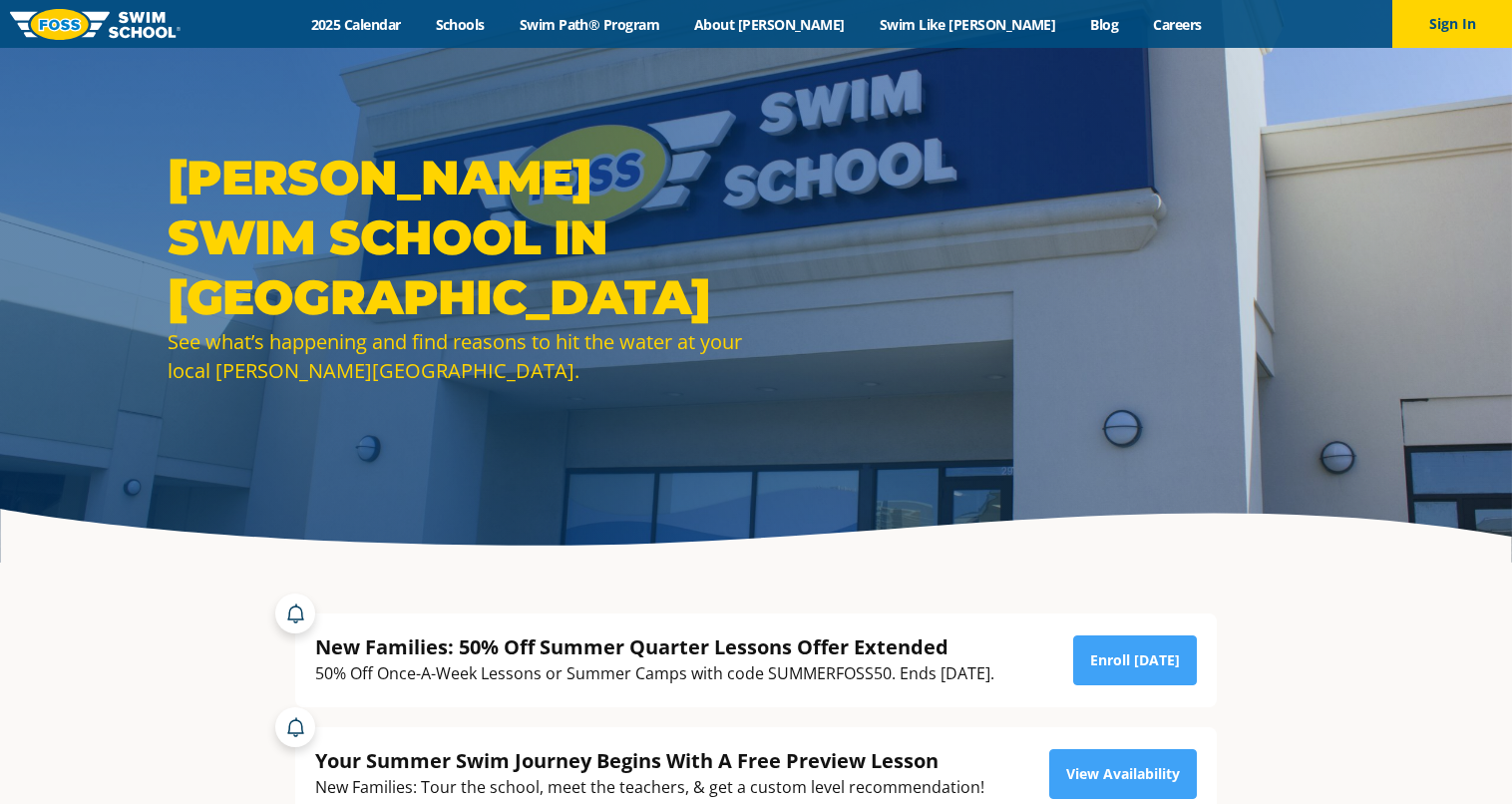 scroll, scrollTop: 0, scrollLeft: 0, axis: both 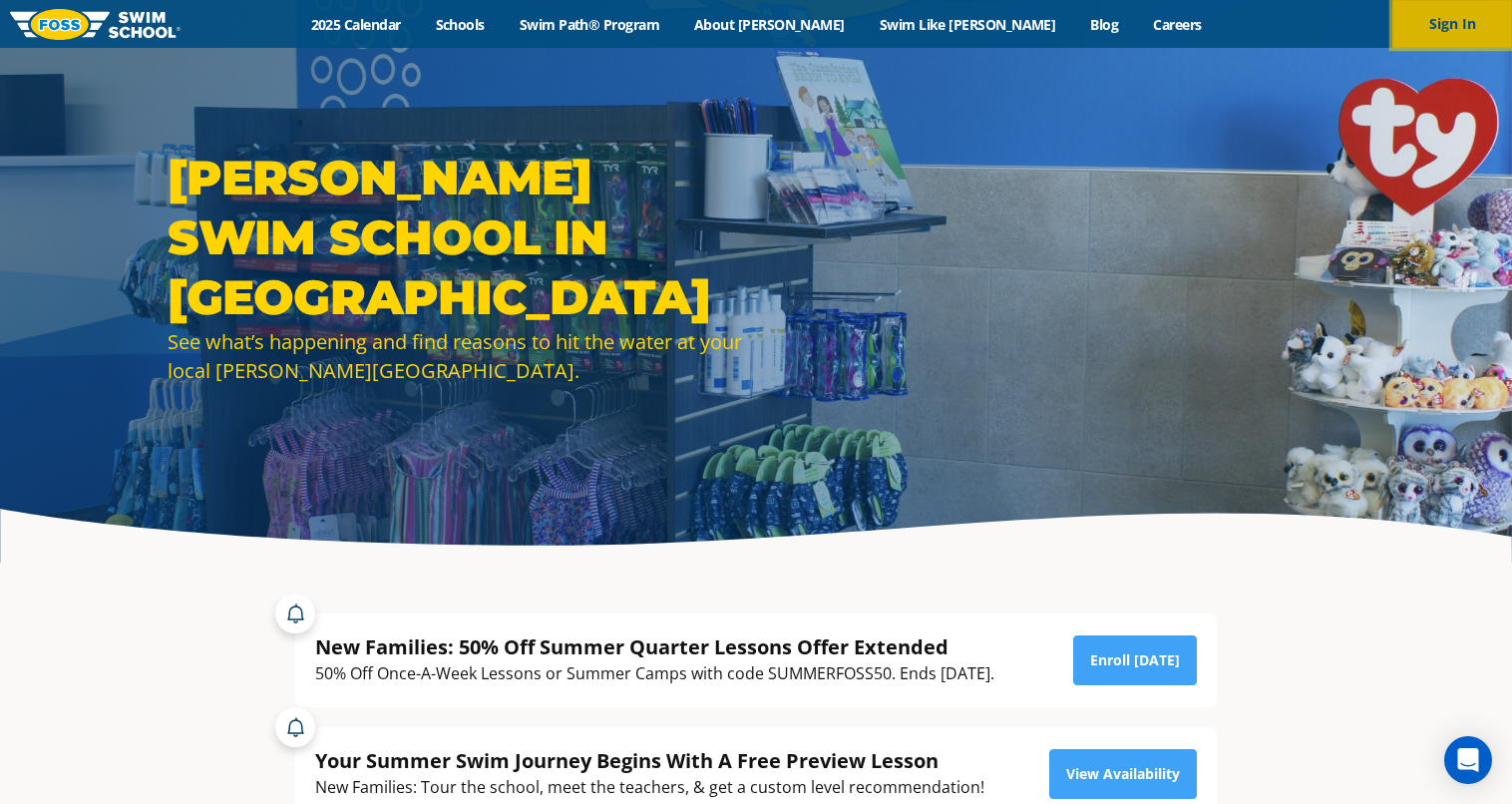 click on "Sign In" at bounding box center (1452, 24) 